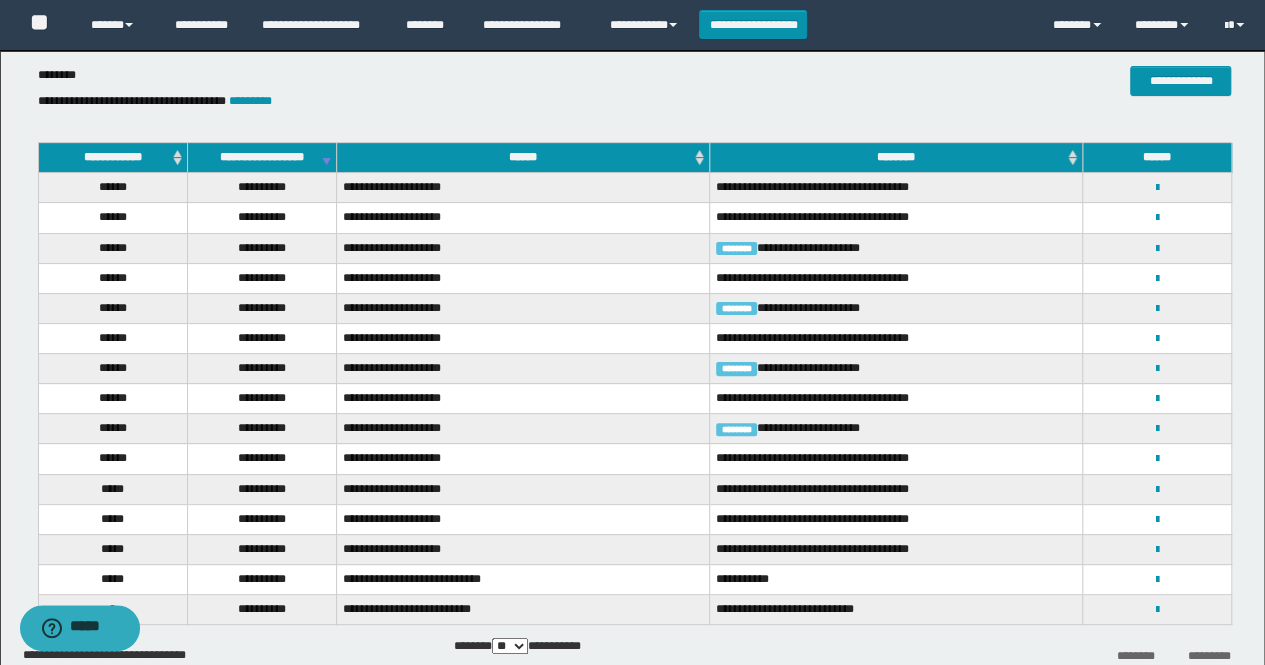 scroll, scrollTop: 0, scrollLeft: 0, axis: both 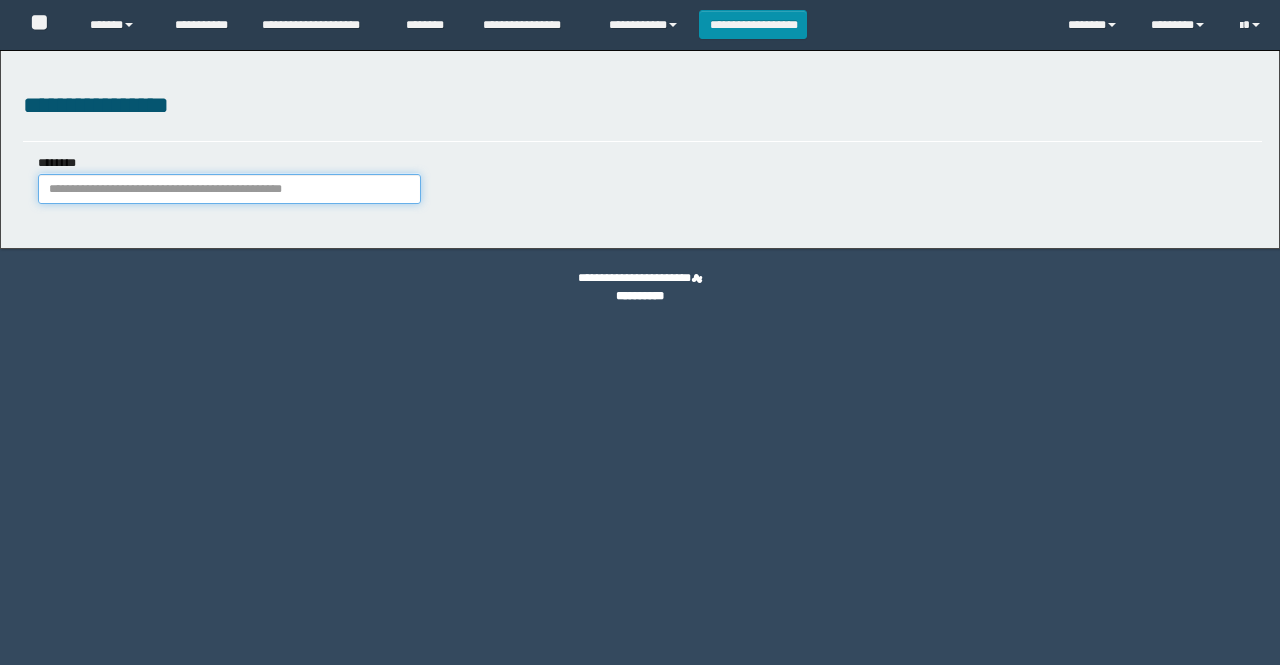 click on "********" at bounding box center (229, 189) 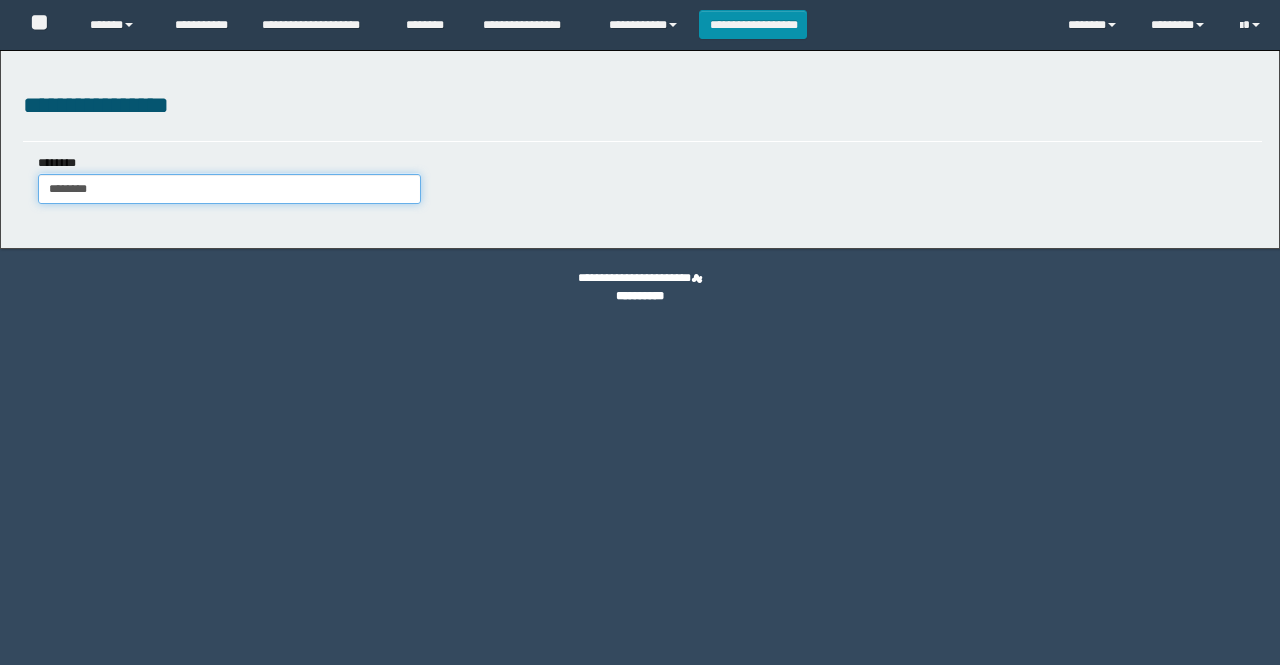 type on "********" 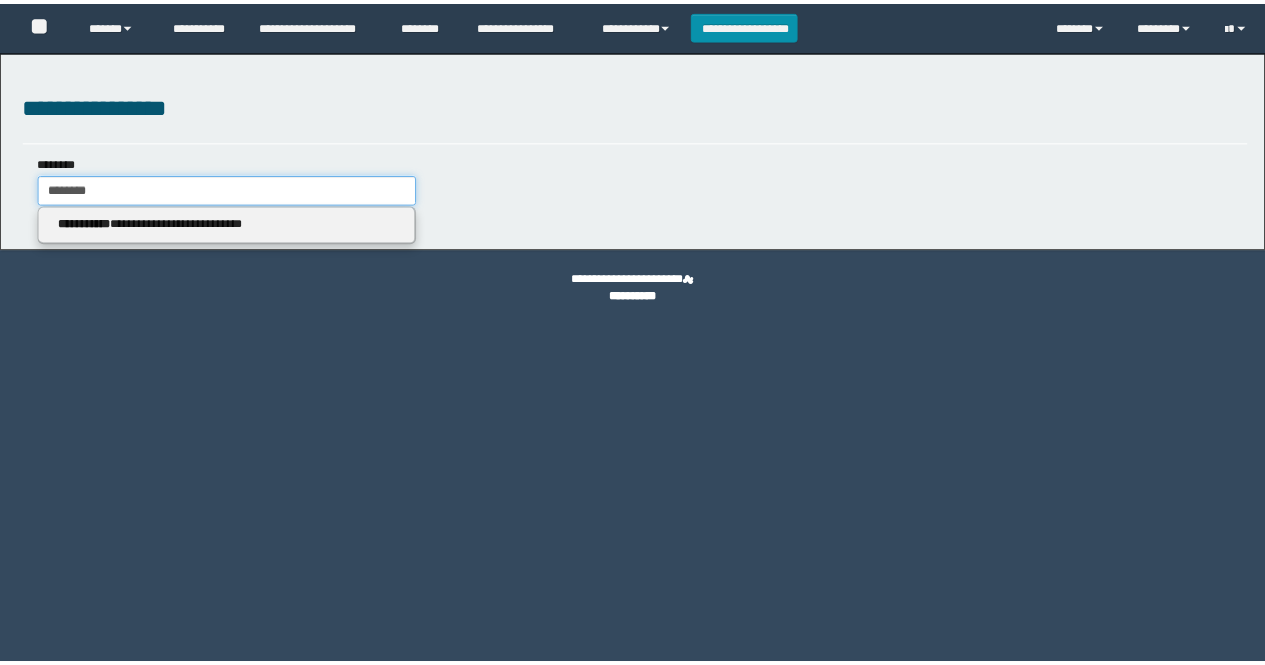 scroll, scrollTop: 0, scrollLeft: 0, axis: both 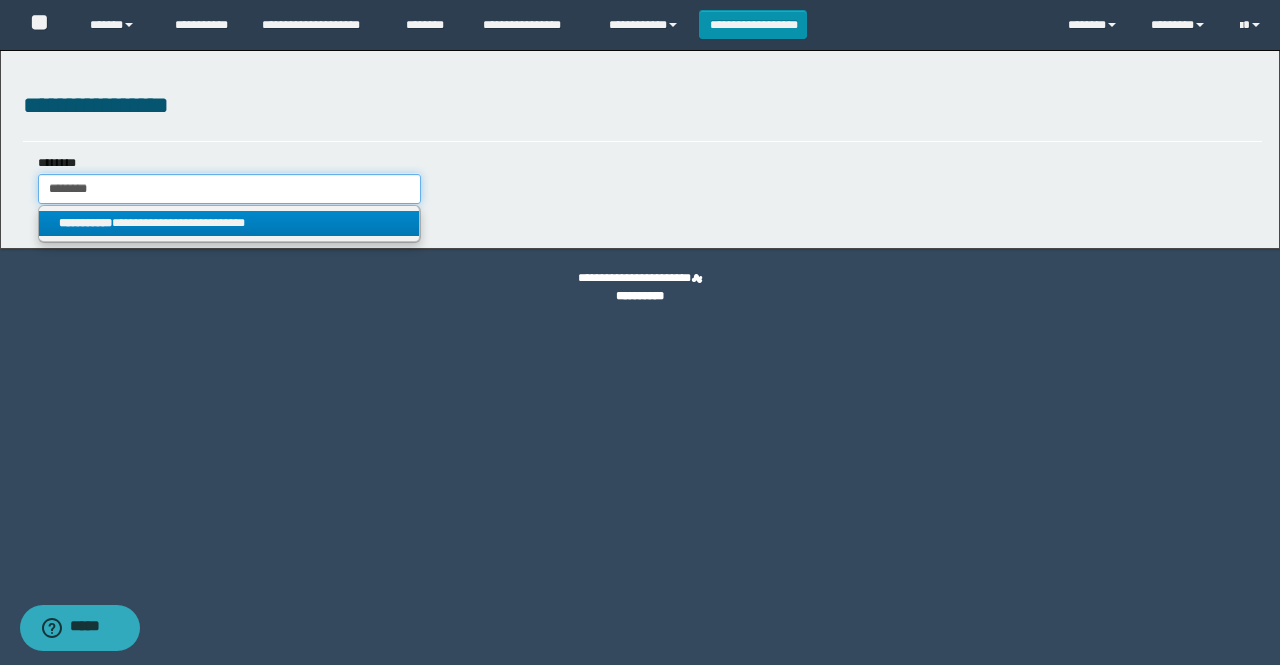 type on "********" 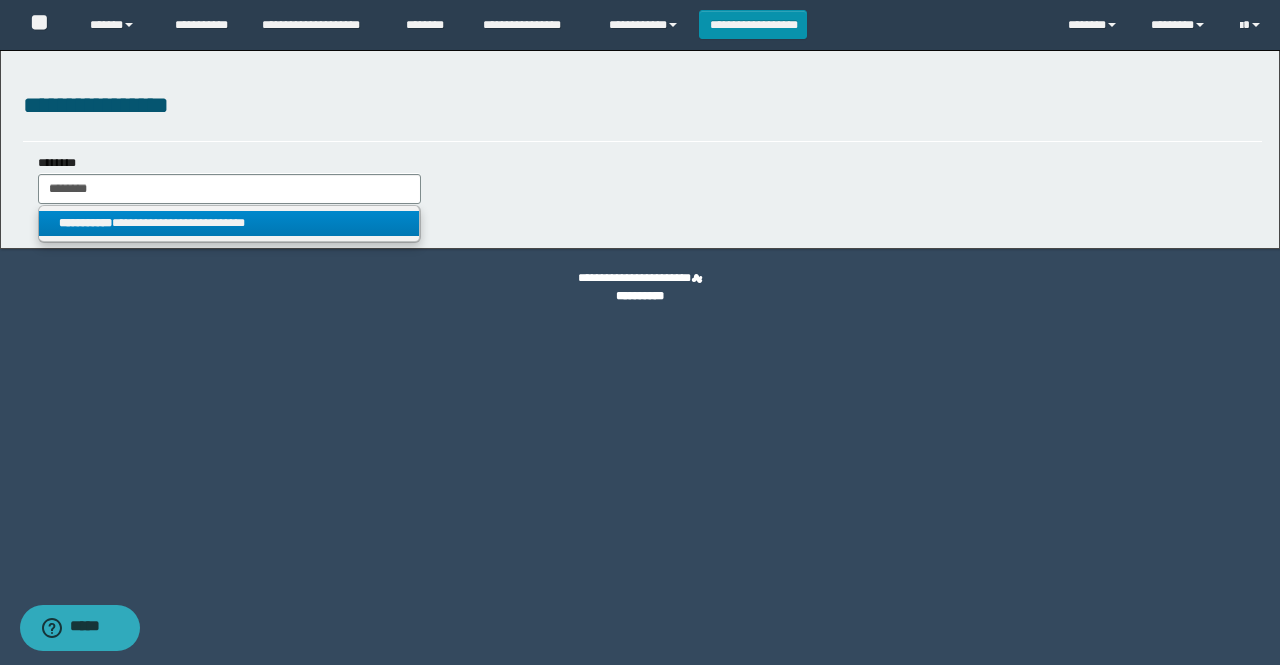 click on "**********" at bounding box center [229, 223] 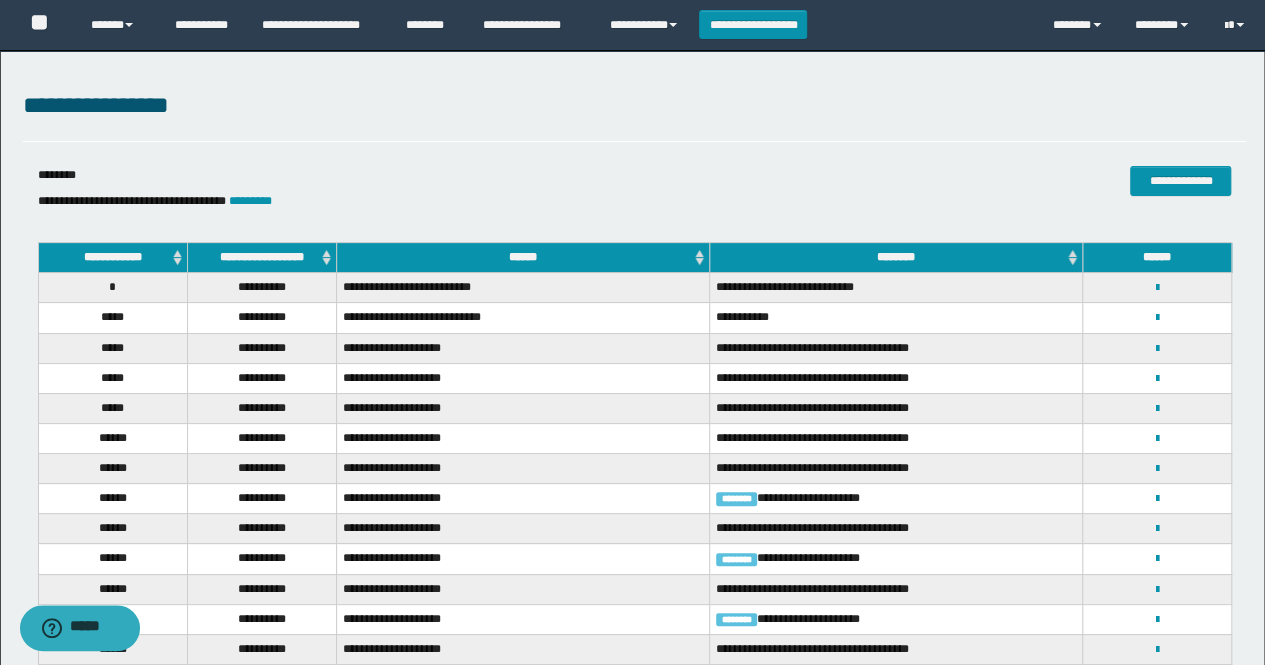 click on "**********" at bounding box center [261, 258] 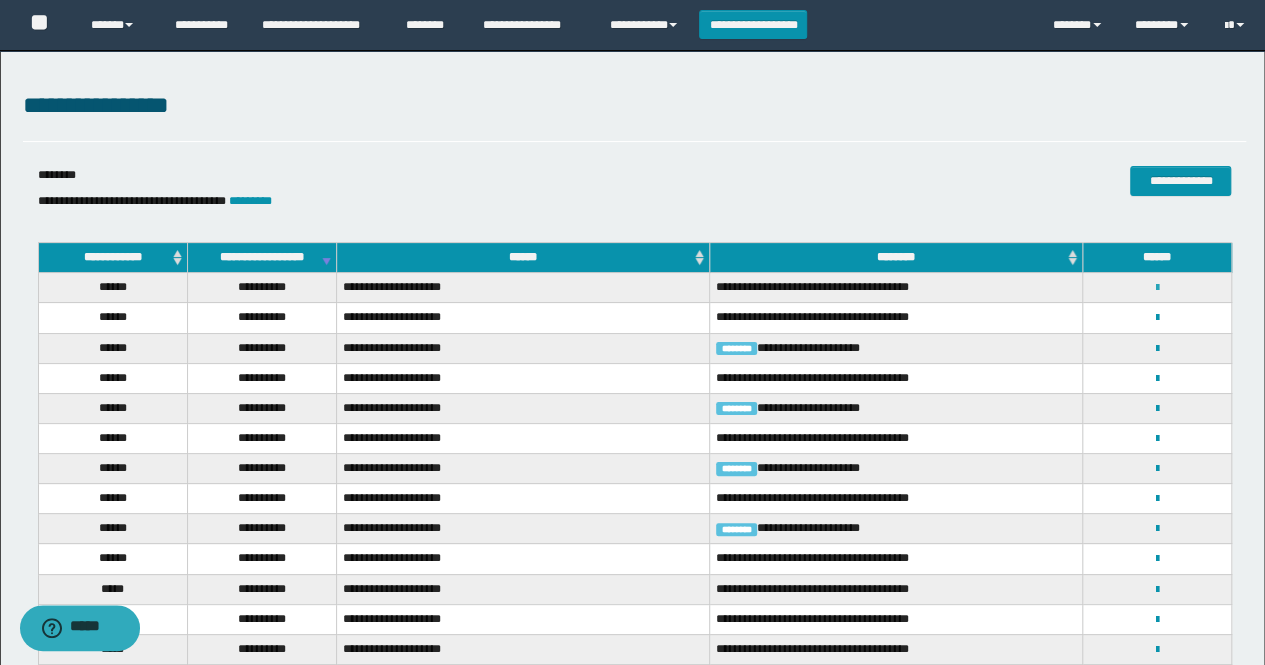 click at bounding box center [1157, 288] 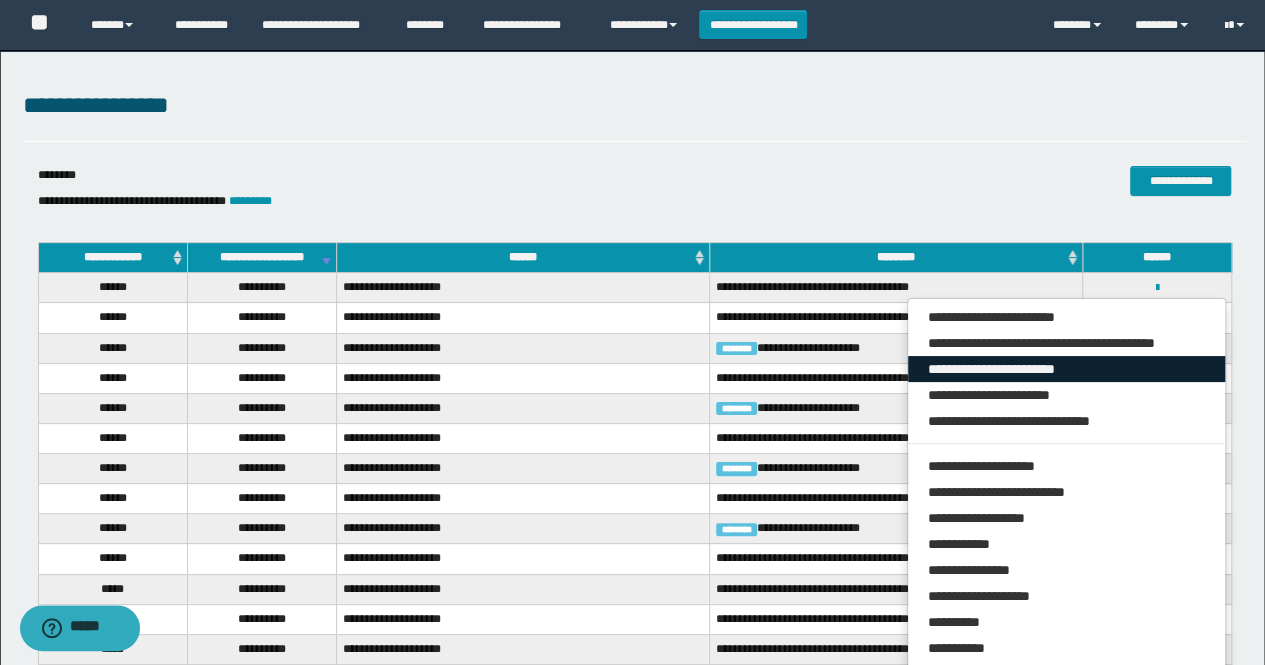 click on "**********" at bounding box center [1067, 369] 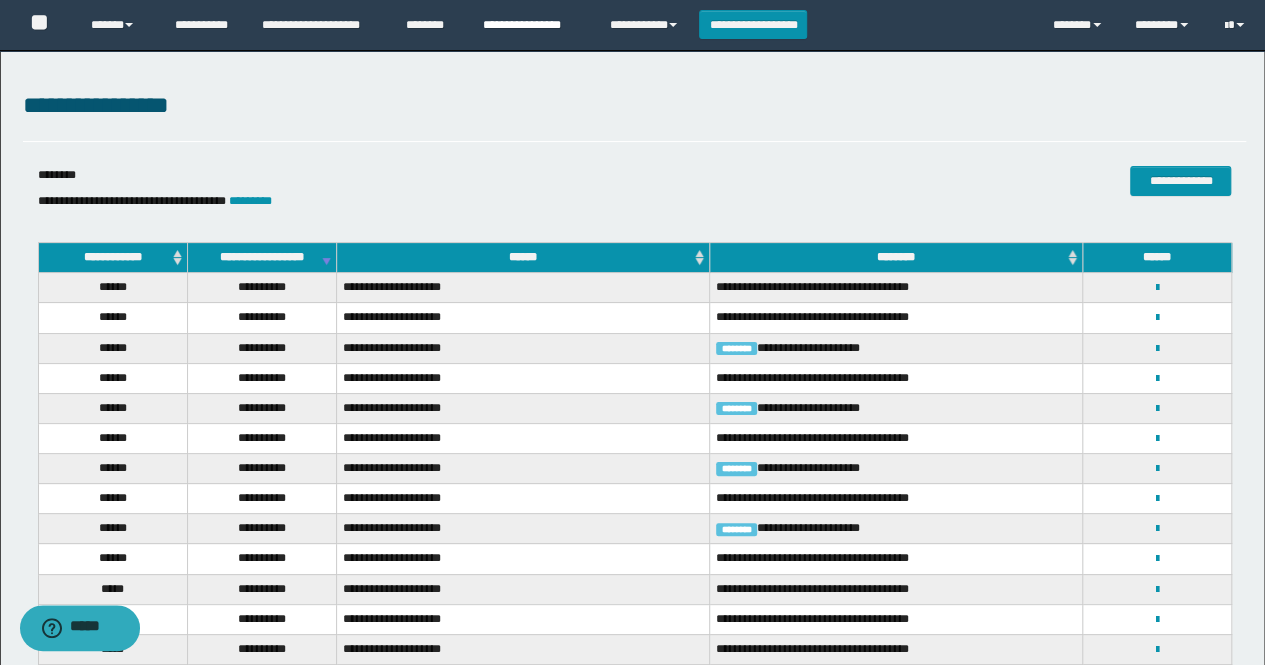 click on "**********" at bounding box center (531, 25) 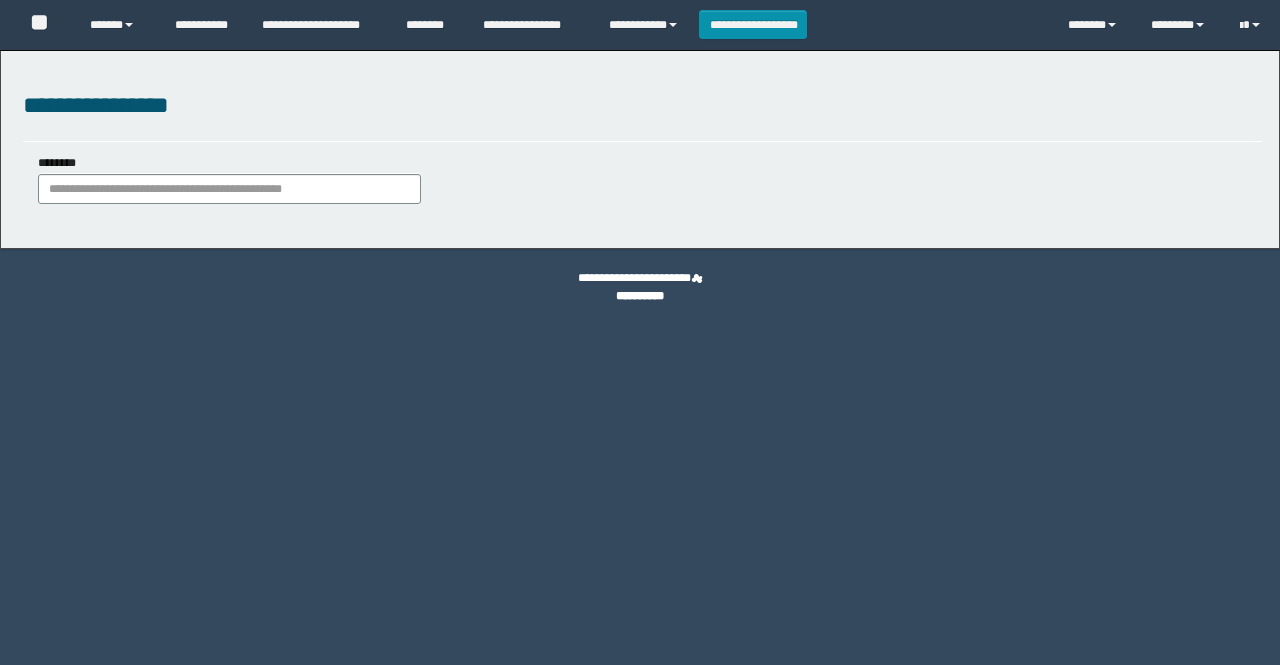 scroll, scrollTop: 0, scrollLeft: 0, axis: both 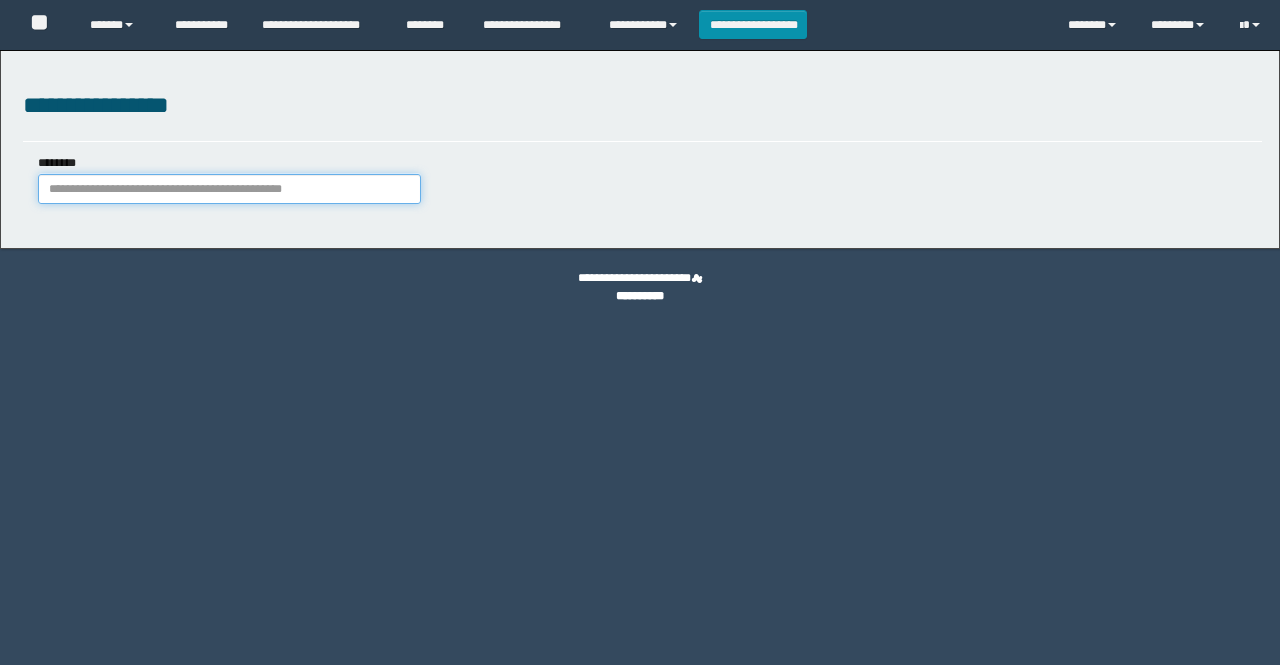 click on "********" at bounding box center [229, 189] 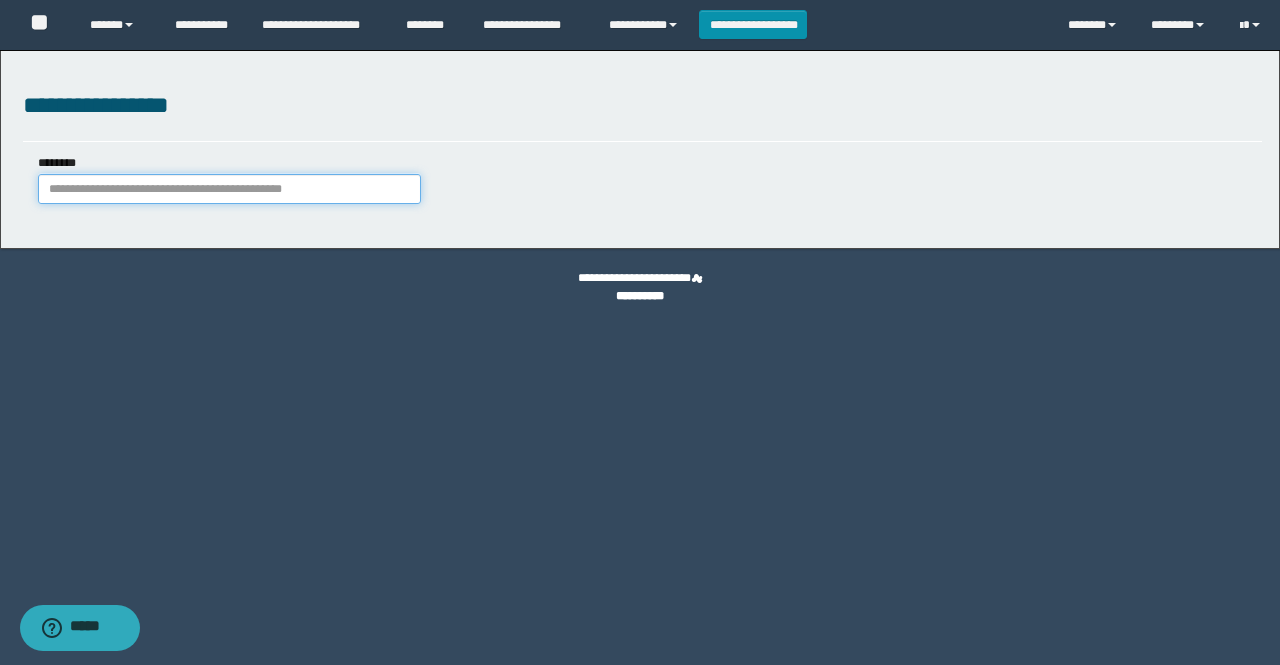 paste on "********" 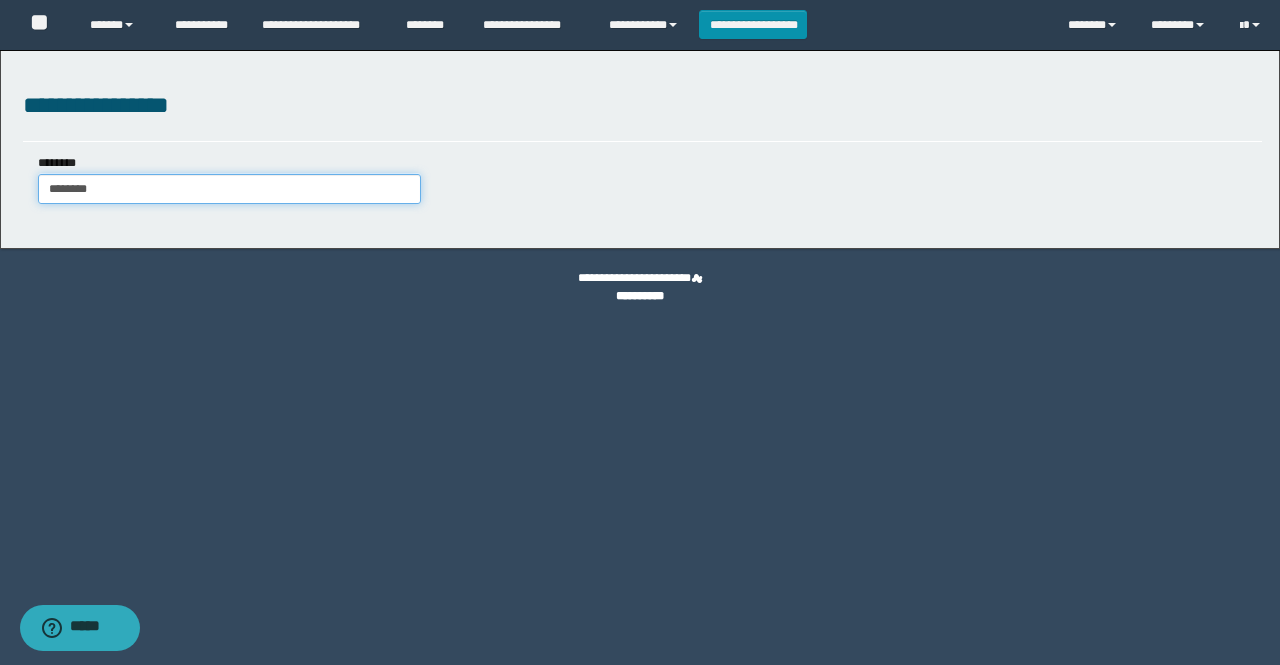 type on "********" 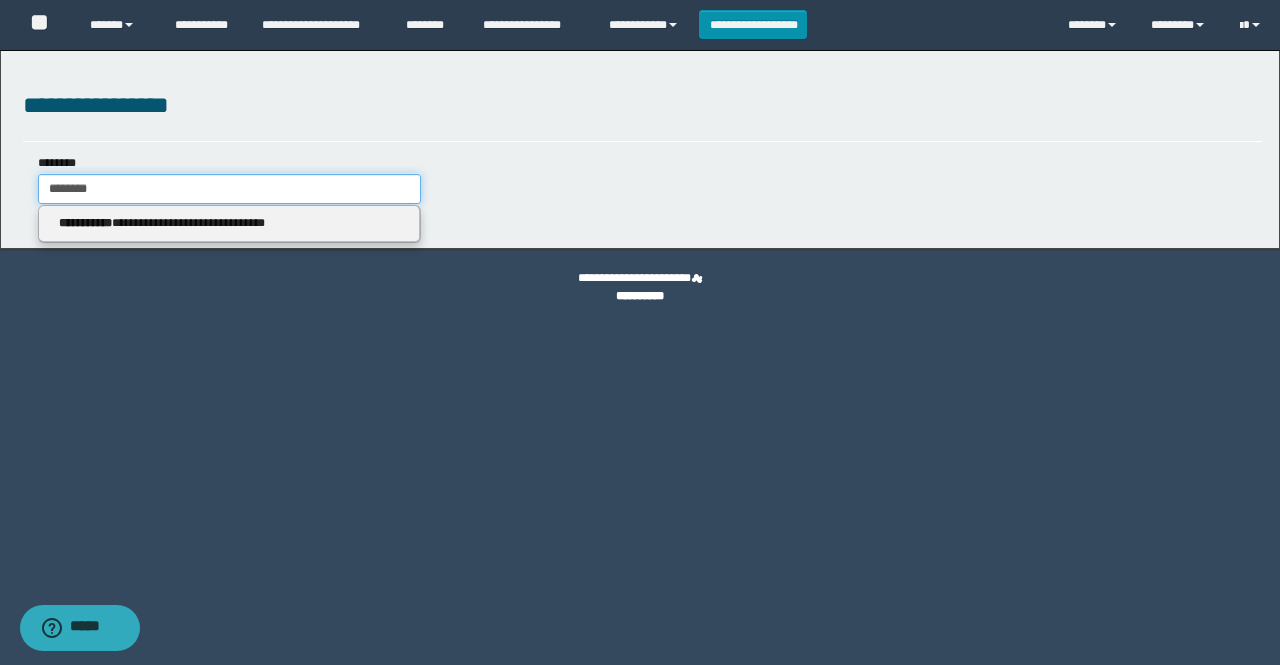type on "********" 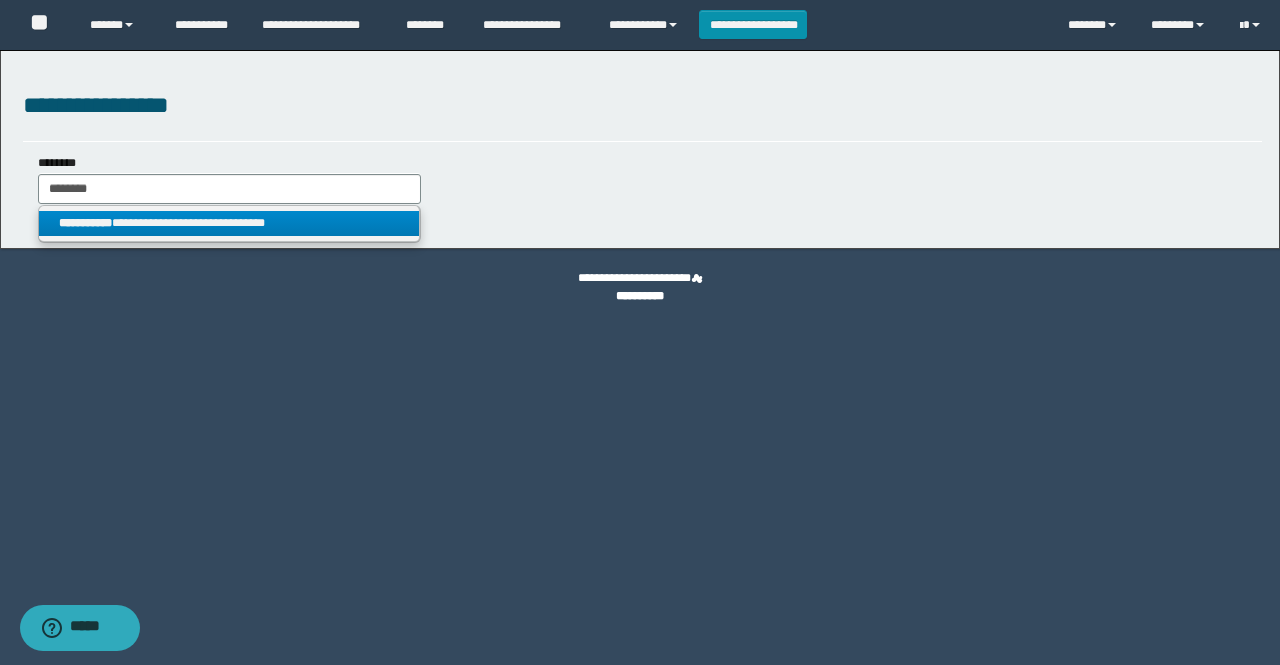 click on "**********" at bounding box center (229, 223) 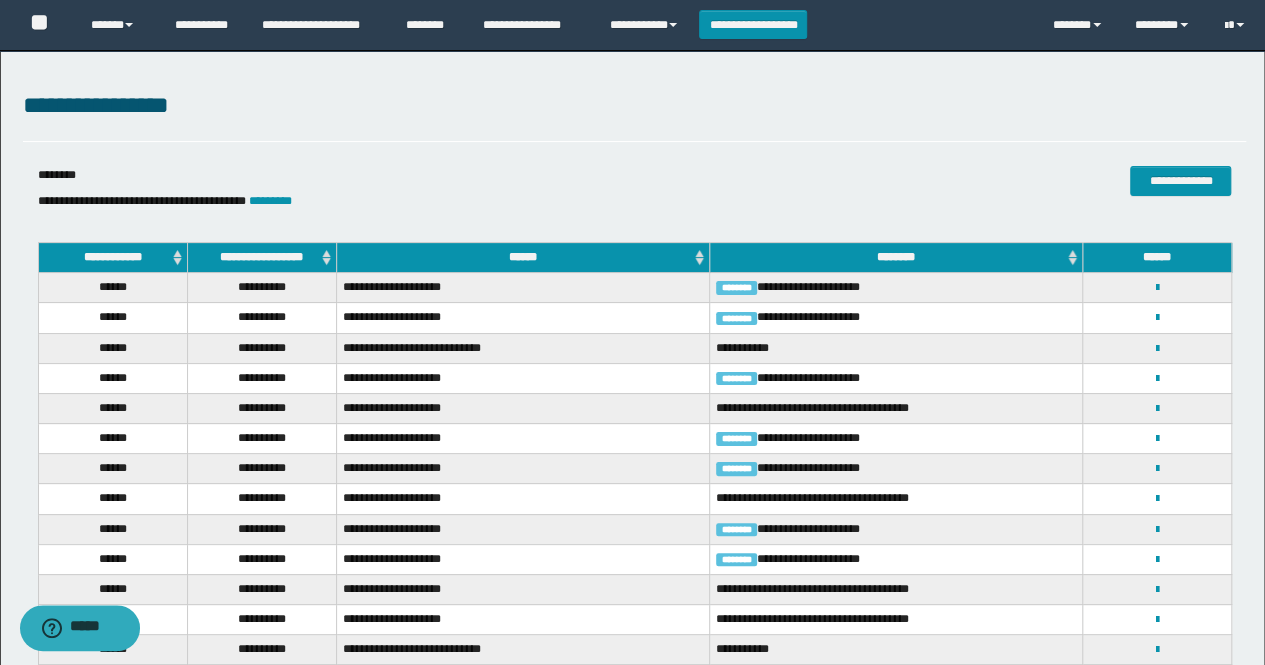 click on "**********" at bounding box center (261, 258) 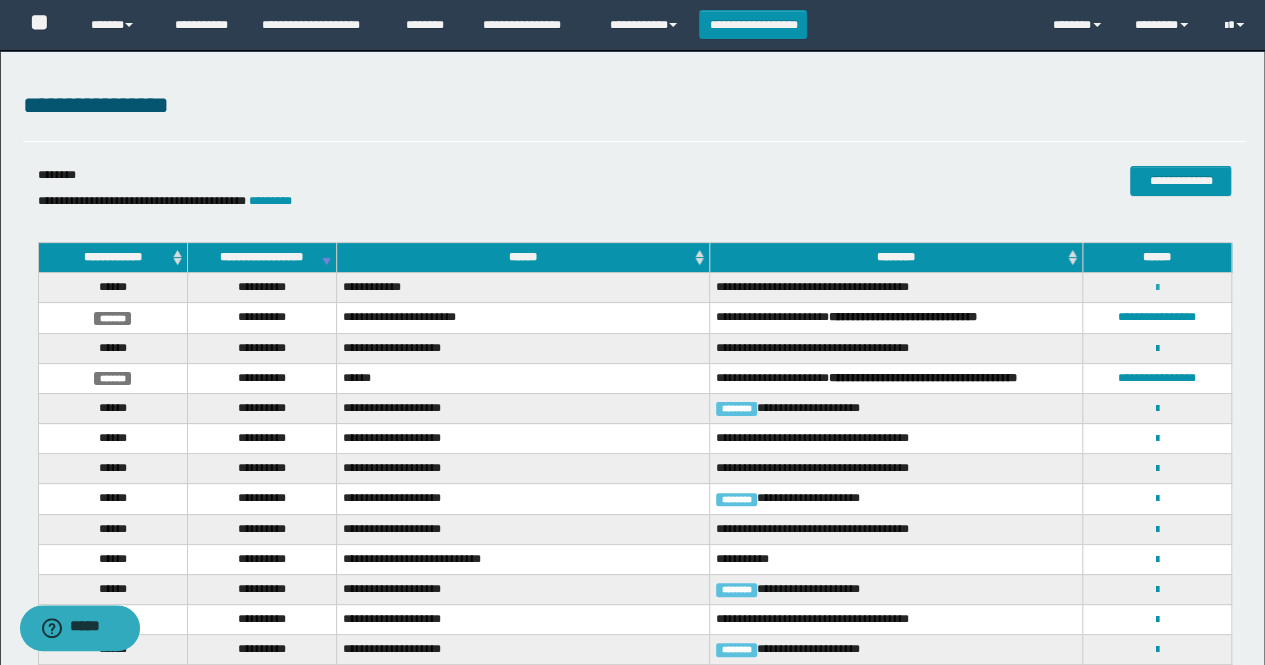 click at bounding box center (1157, 288) 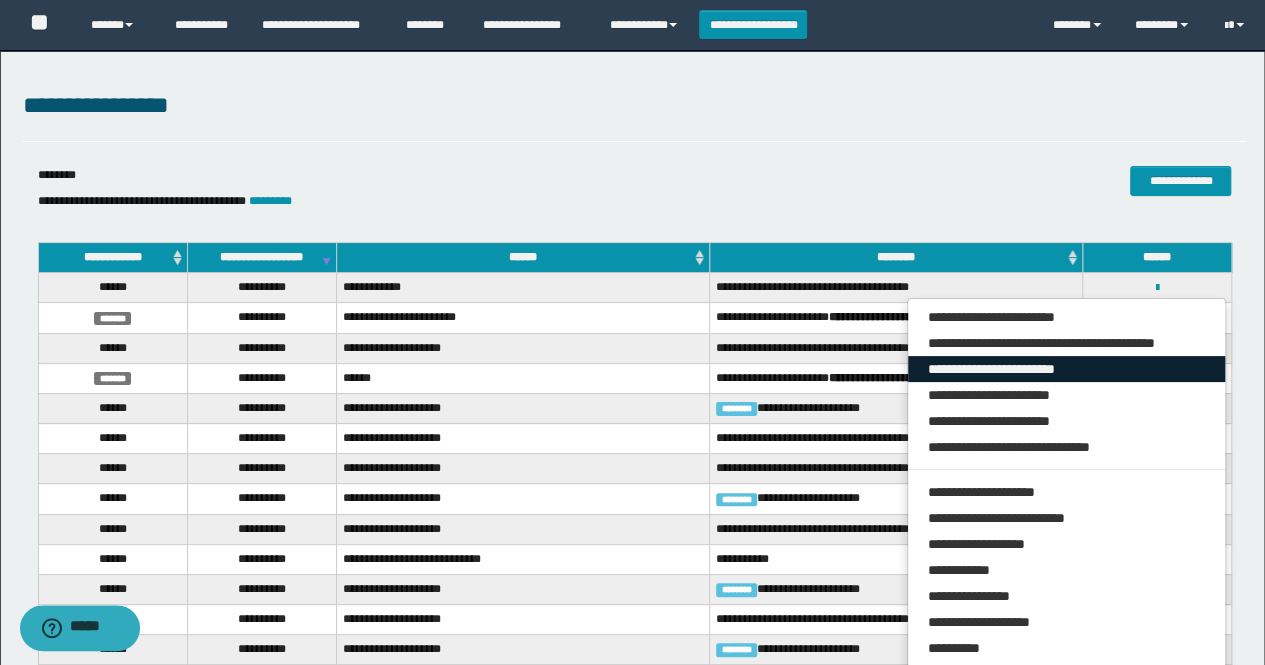 click on "**********" at bounding box center [1067, 369] 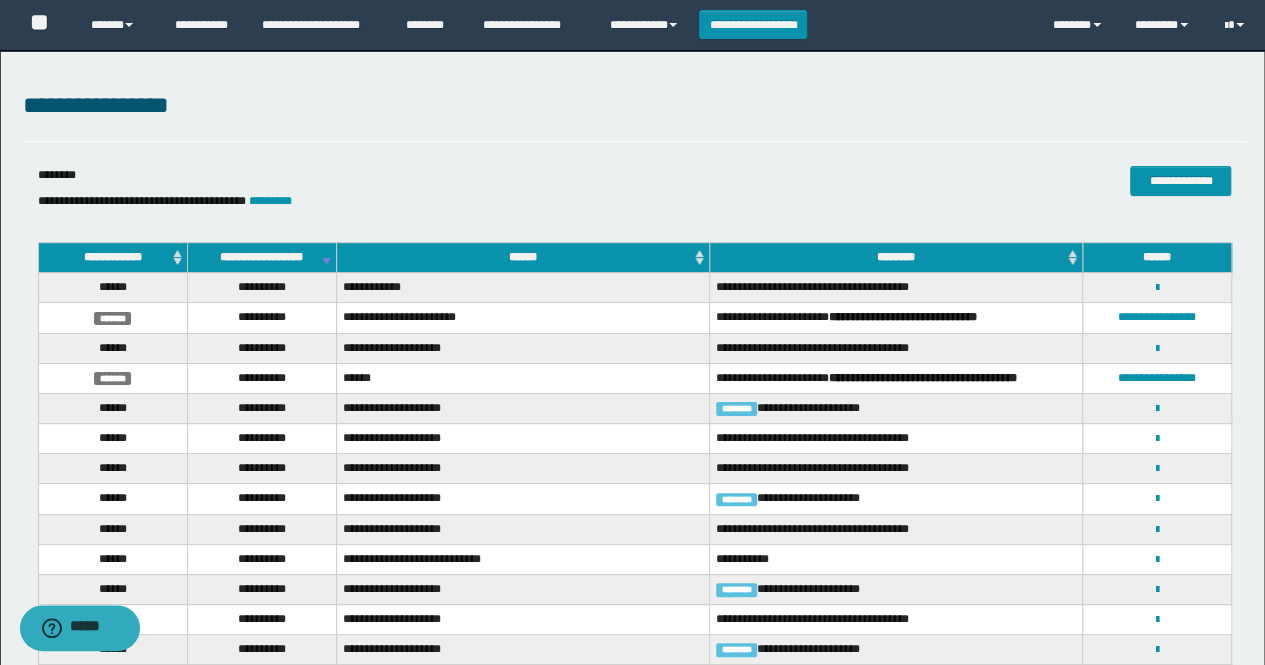 click on "**********" at bounding box center [632, 25] 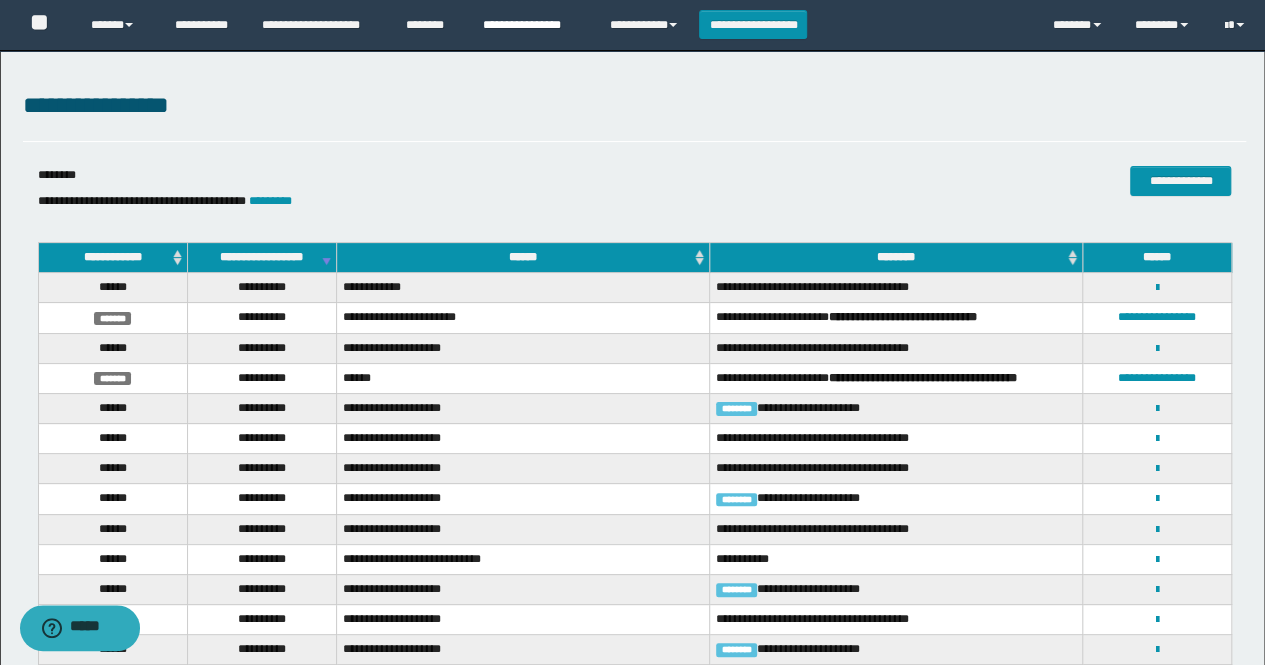 click on "**********" at bounding box center (531, 25) 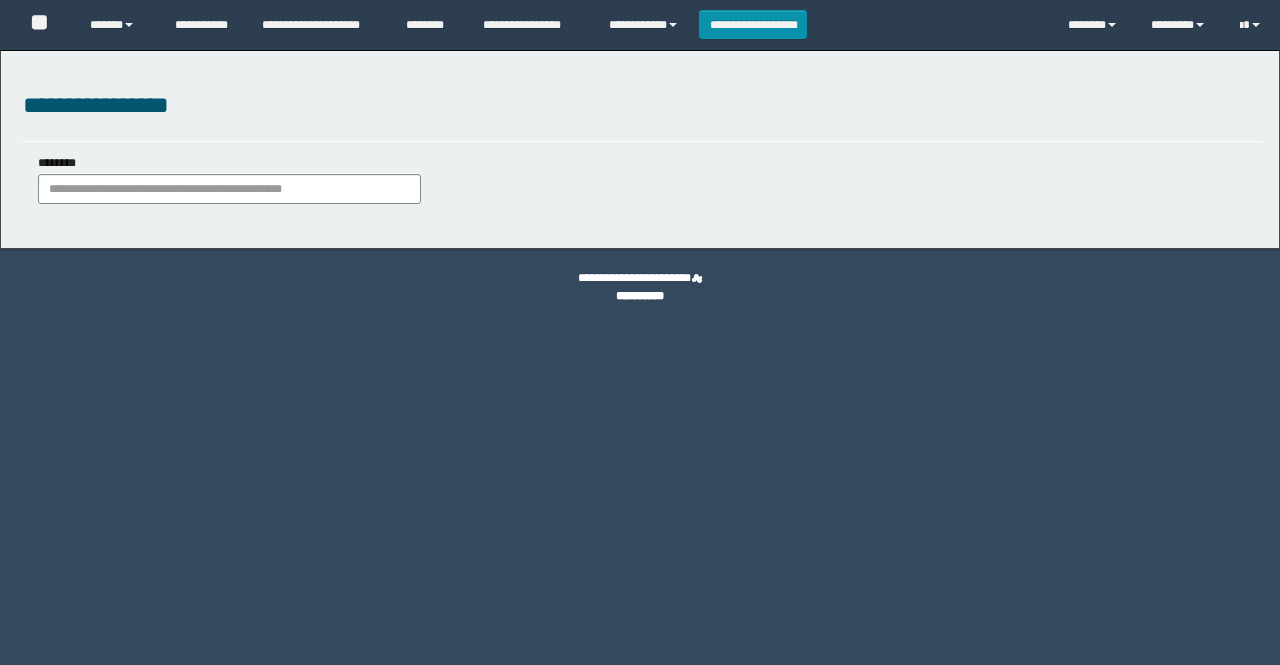 scroll, scrollTop: 0, scrollLeft: 0, axis: both 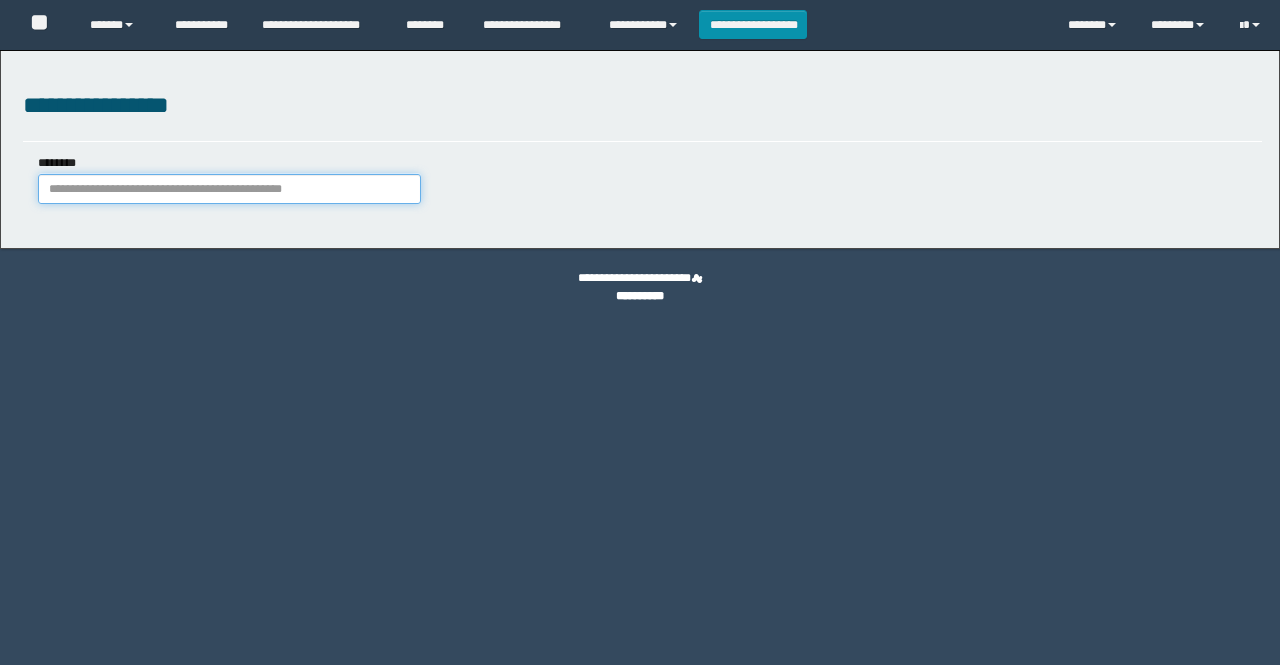 click on "********" at bounding box center (229, 189) 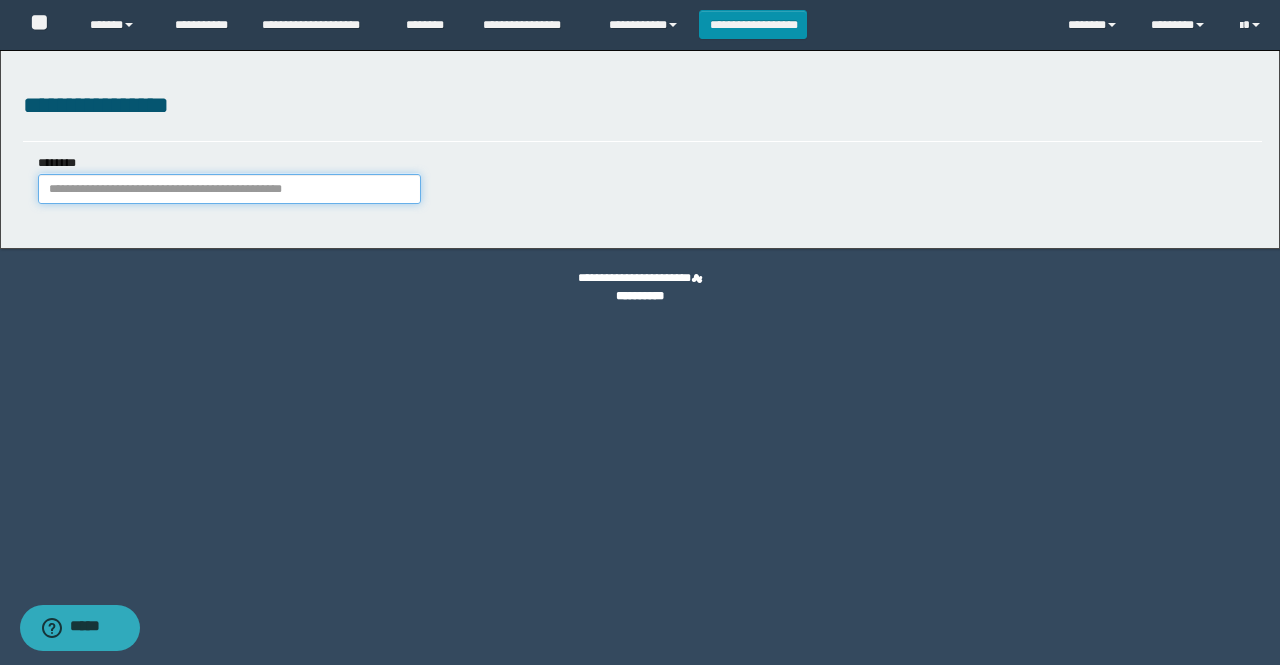 paste on "********" 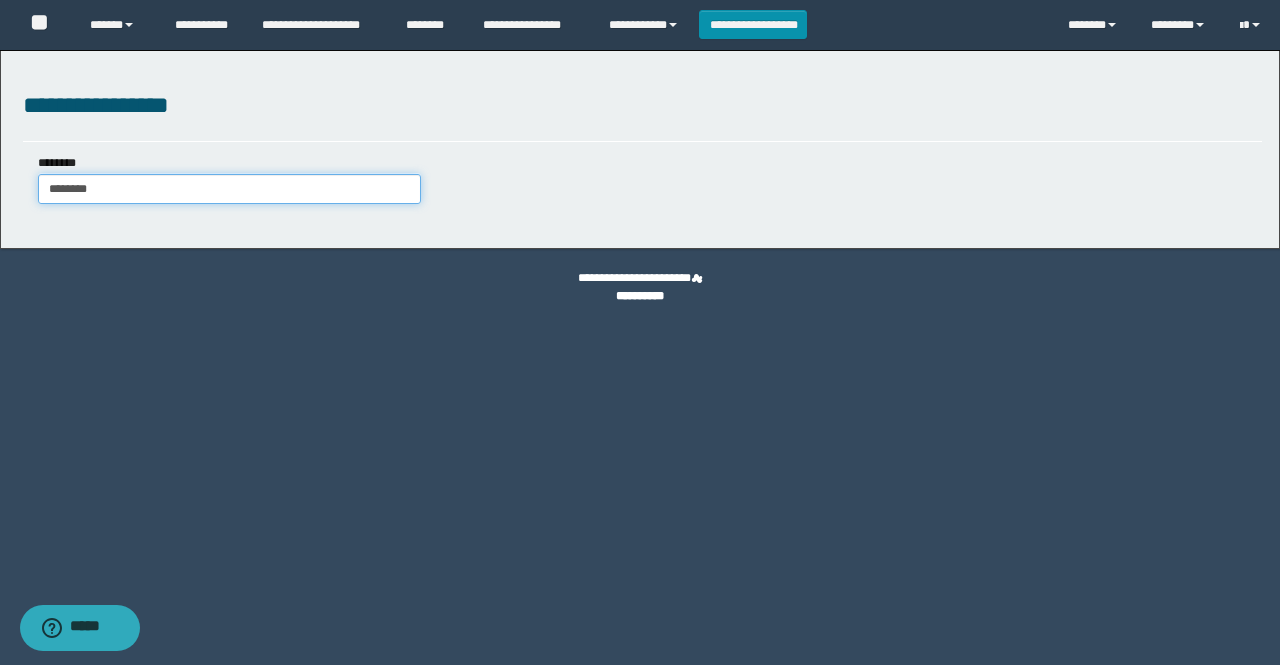type on "********" 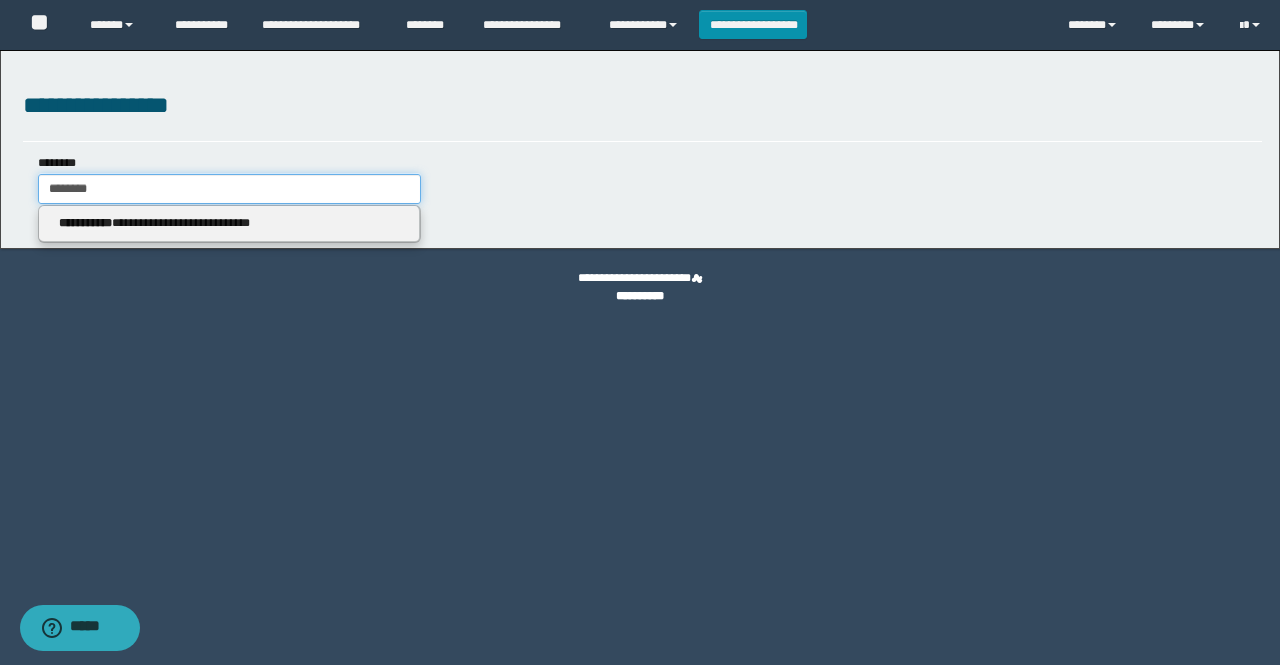 type 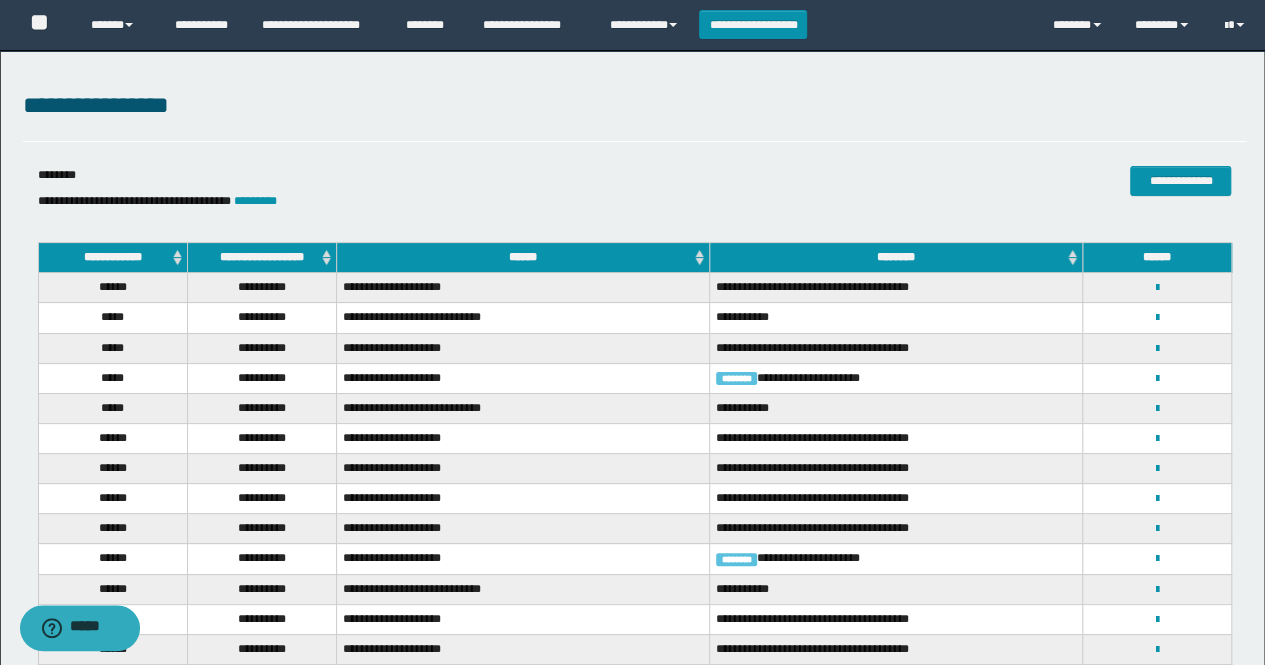 click on "**********" at bounding box center [261, 258] 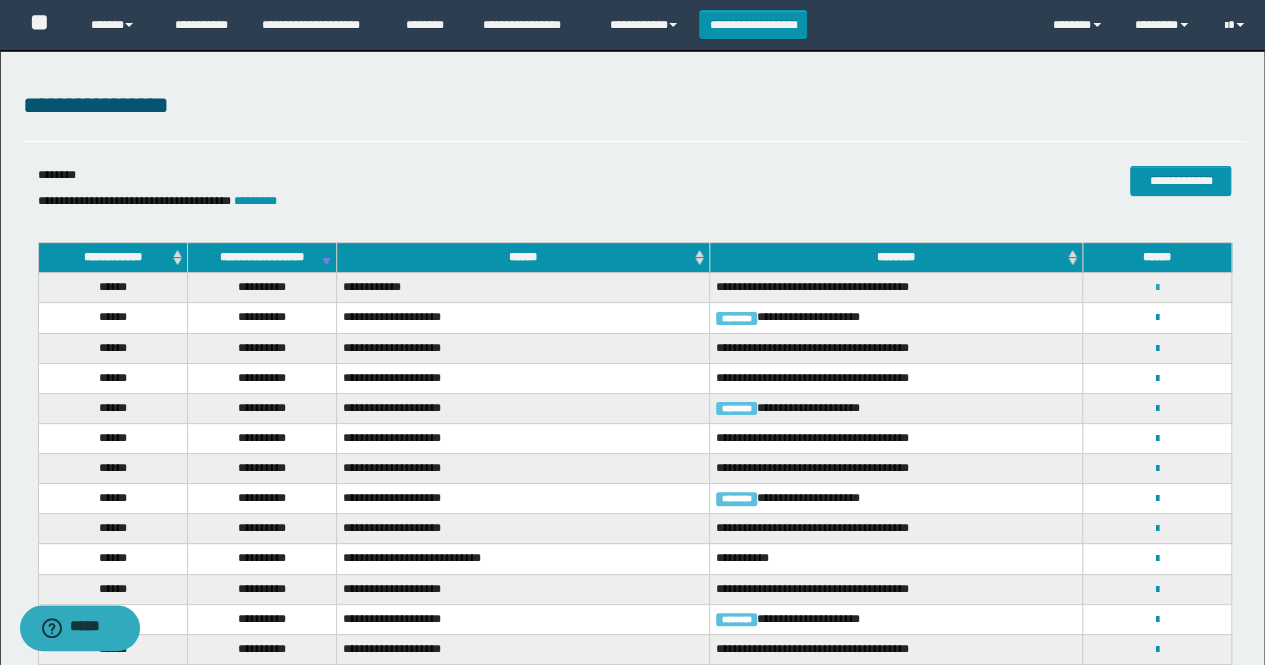 click at bounding box center (1157, 288) 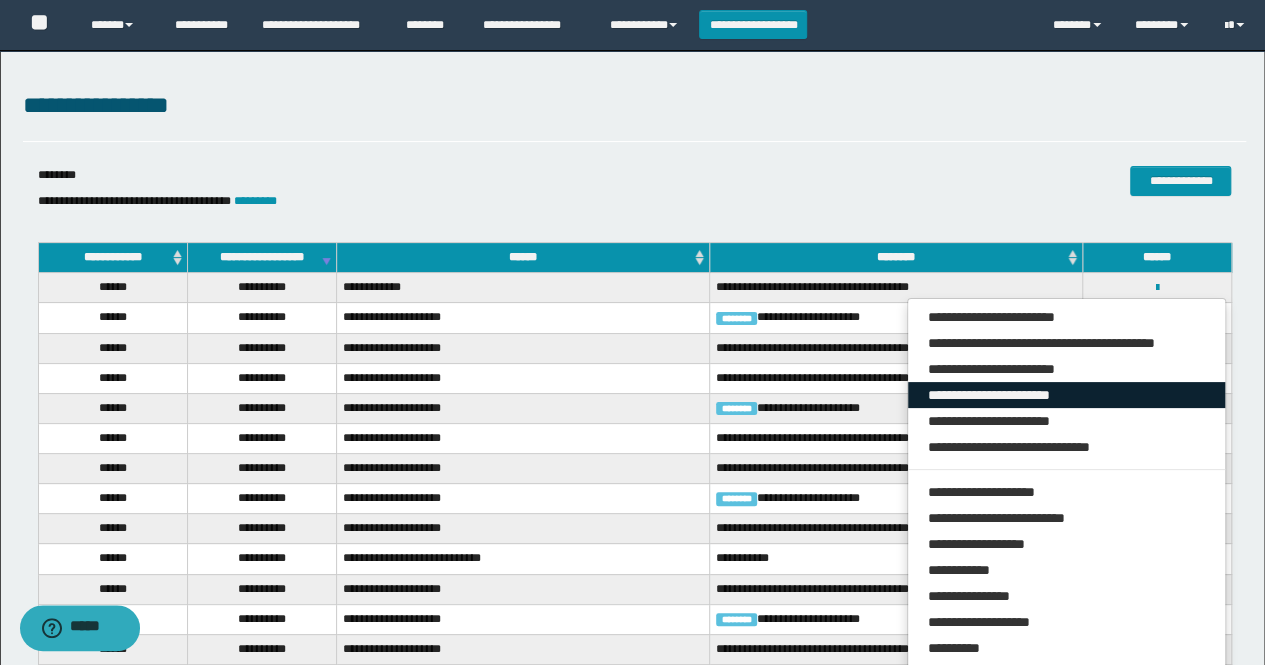 click on "**********" at bounding box center [1067, 395] 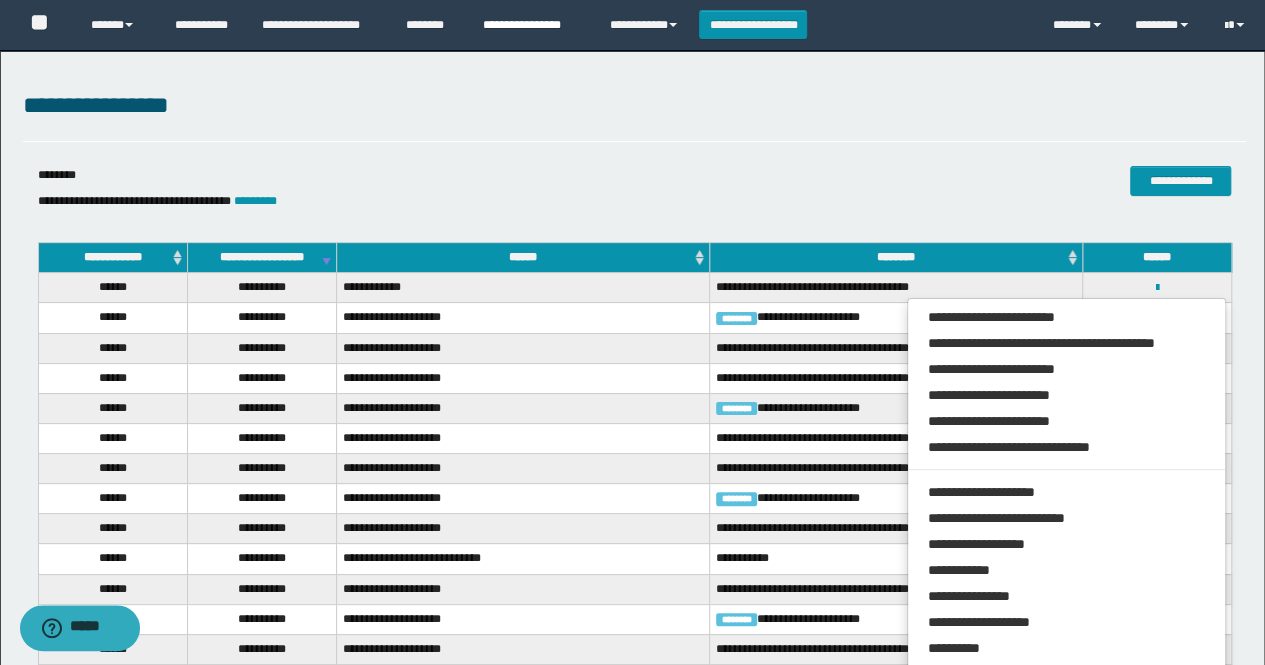 click on "**********" at bounding box center (531, 25) 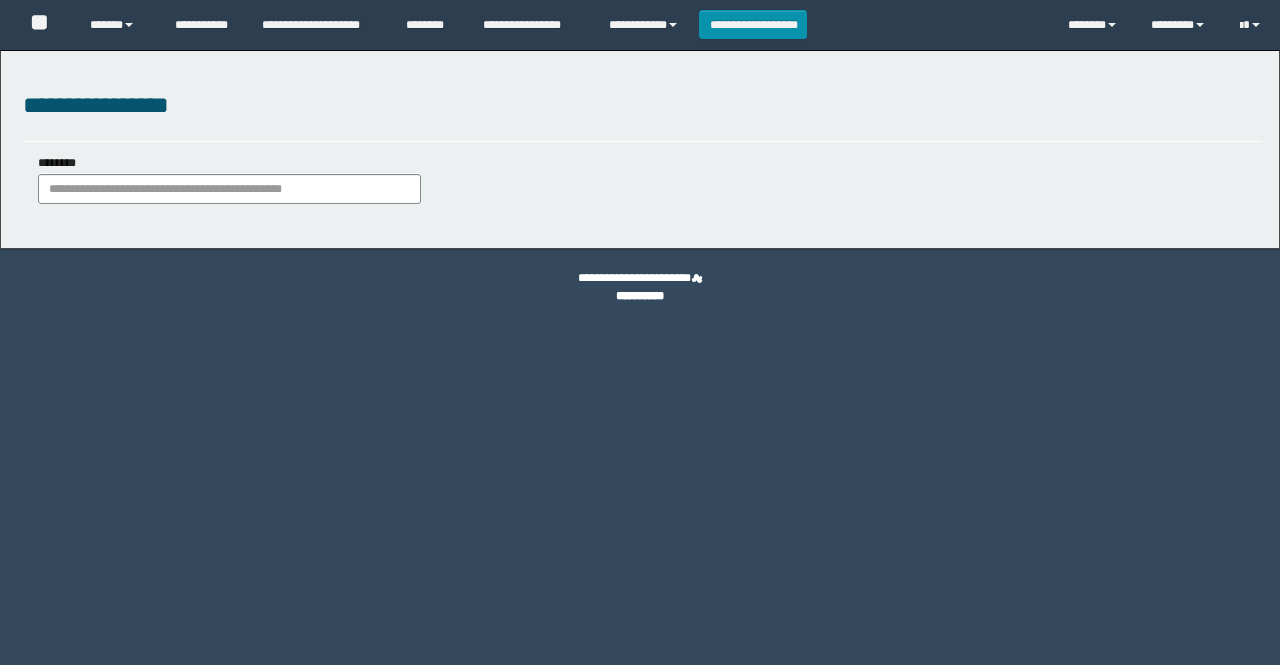 scroll, scrollTop: 0, scrollLeft: 0, axis: both 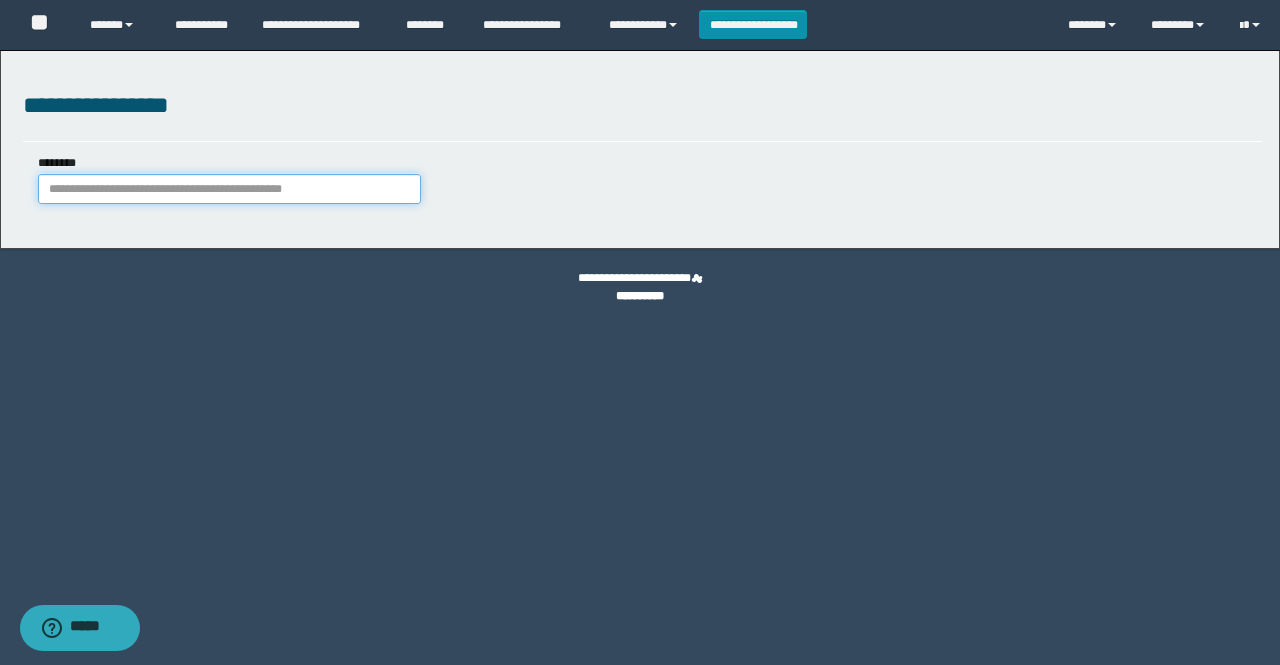 click on "********" at bounding box center (229, 189) 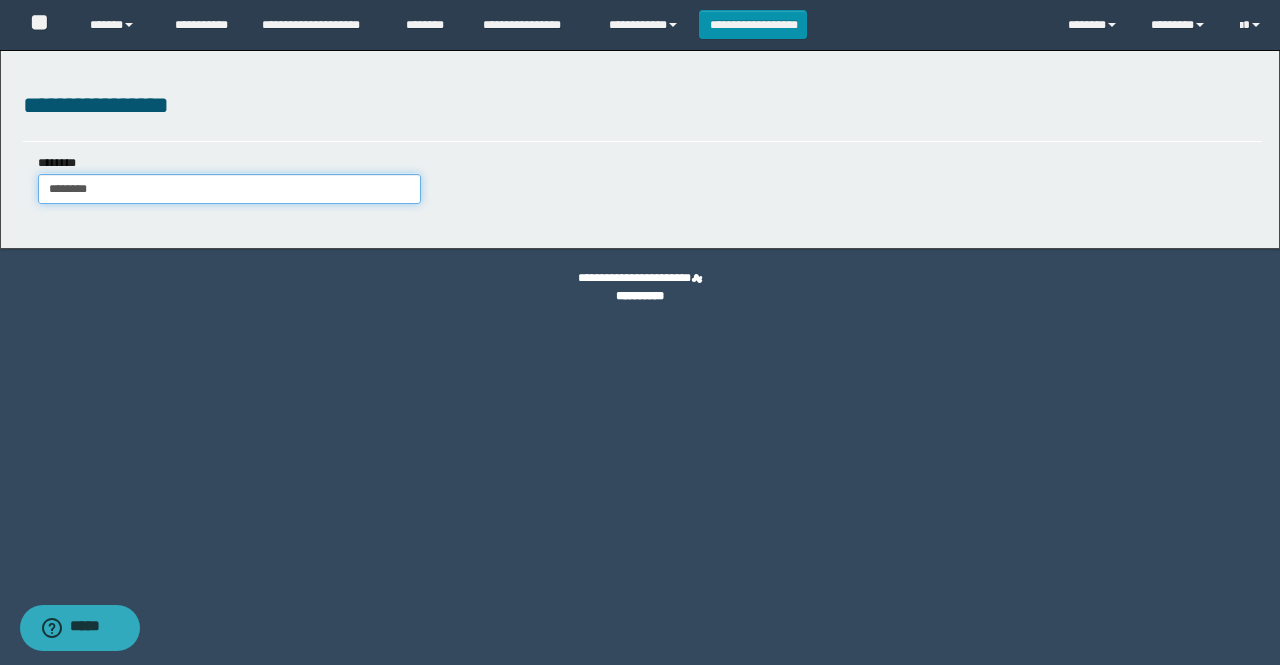 type on "********" 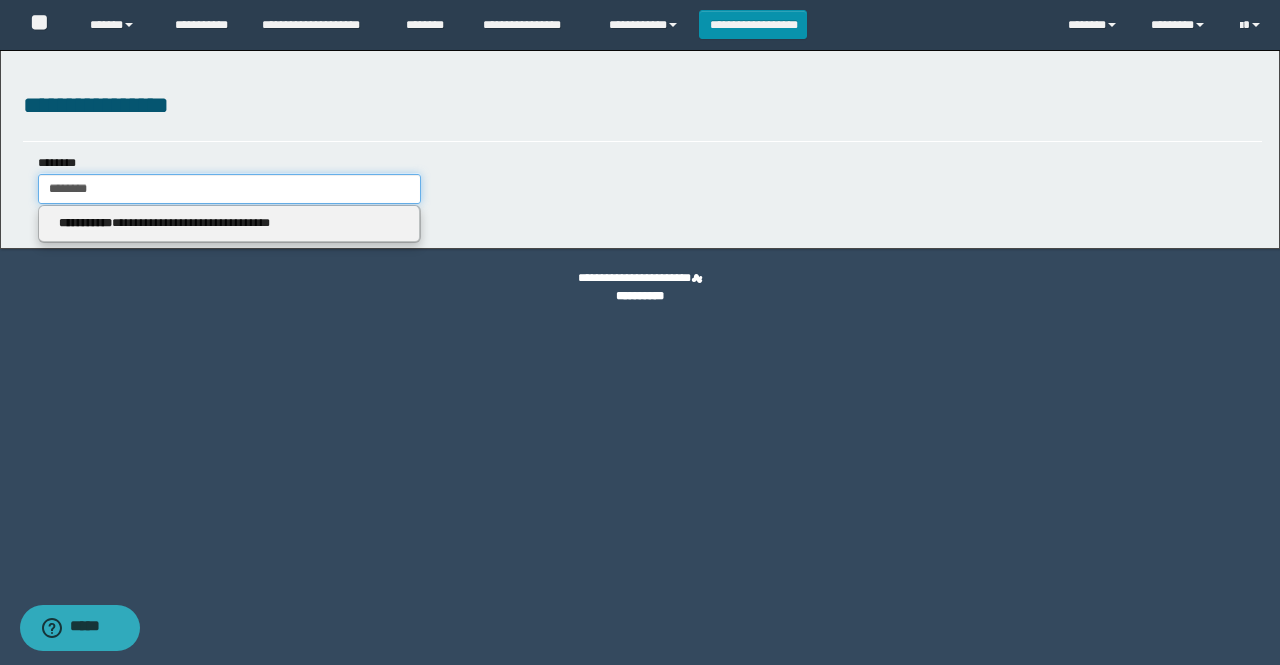 type 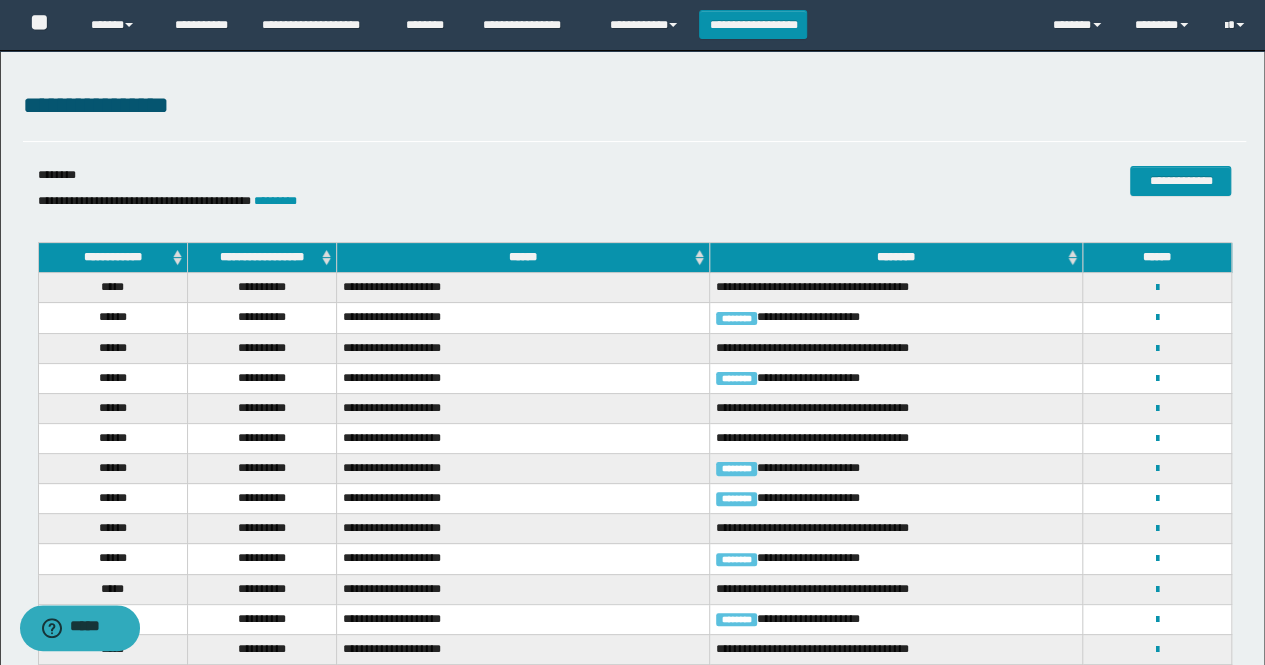 click on "**********" at bounding box center (261, 258) 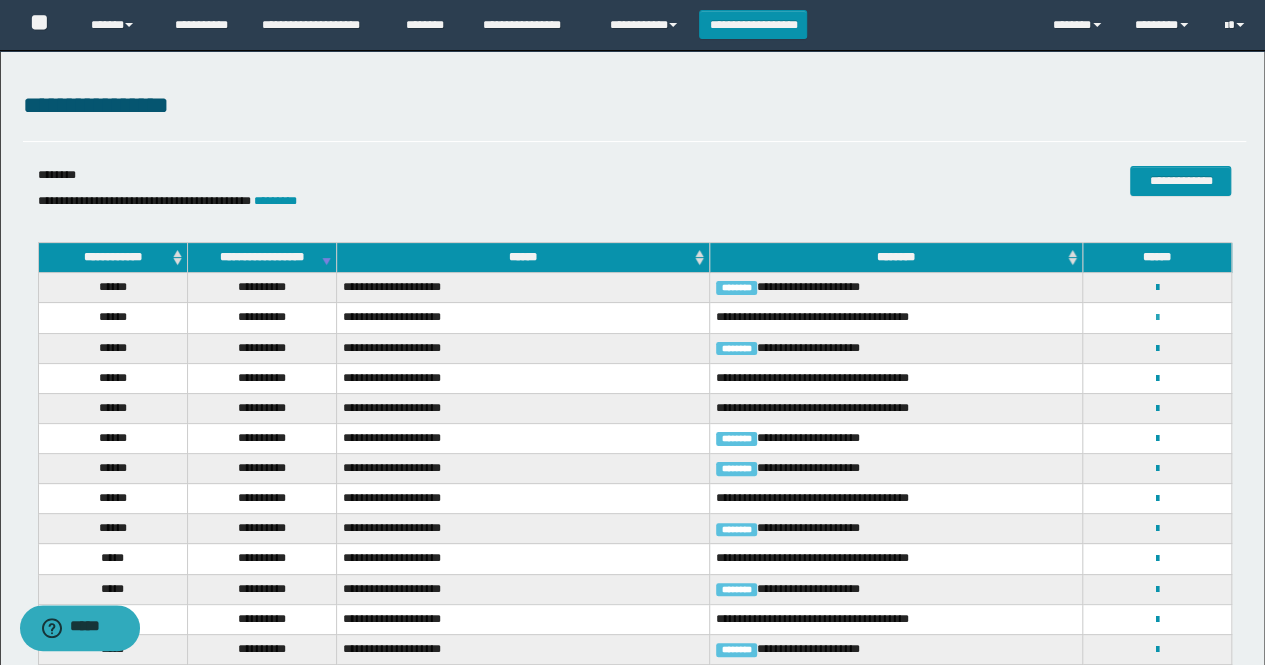 click at bounding box center [1157, 318] 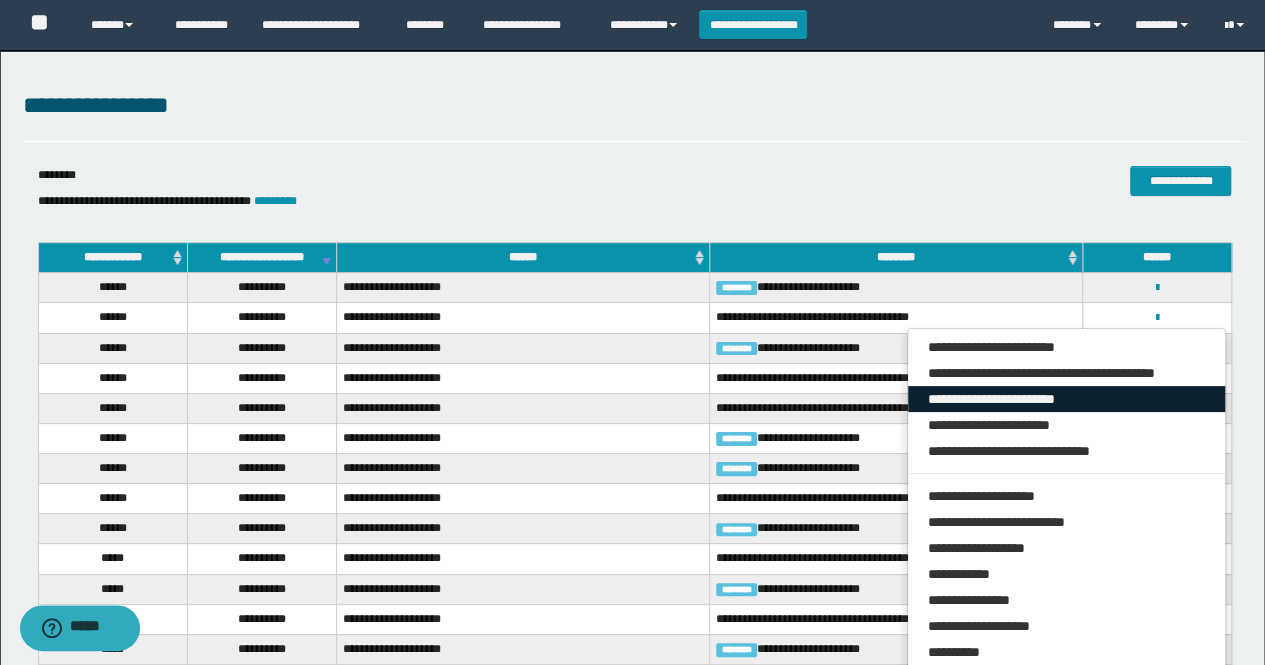 click on "**********" at bounding box center (1067, 399) 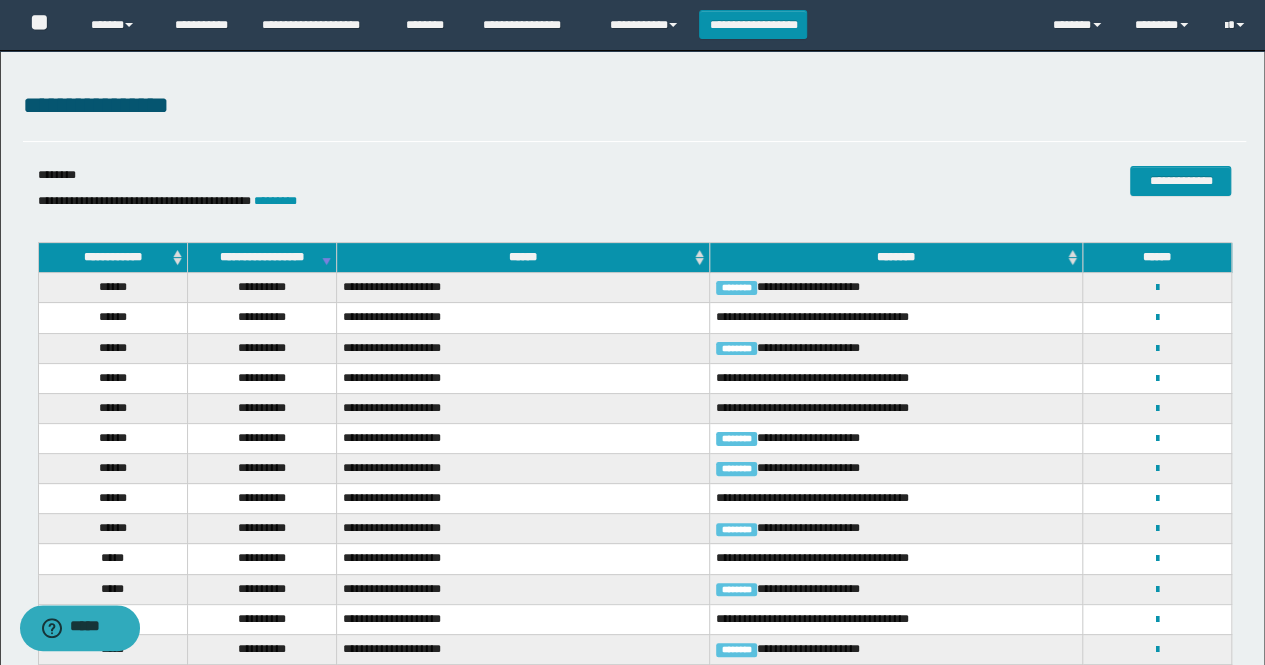 click on "**********" at bounding box center [431, 201] 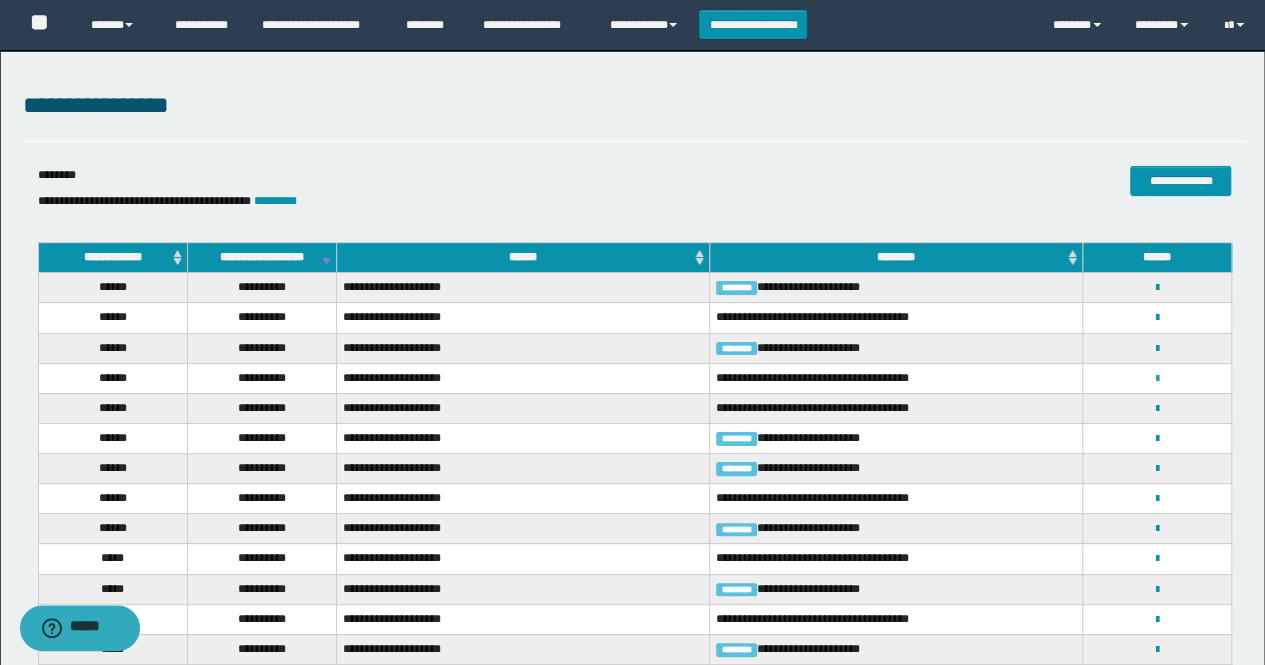 click at bounding box center [1157, 379] 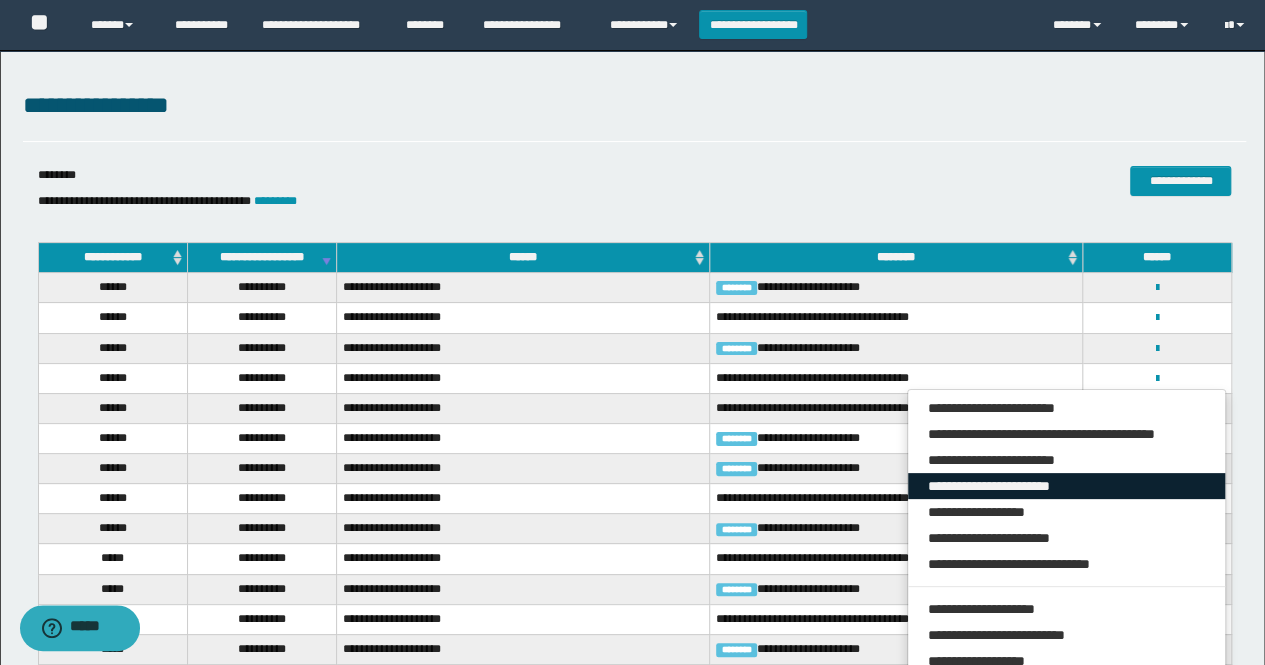 click on "**********" at bounding box center (1067, 486) 